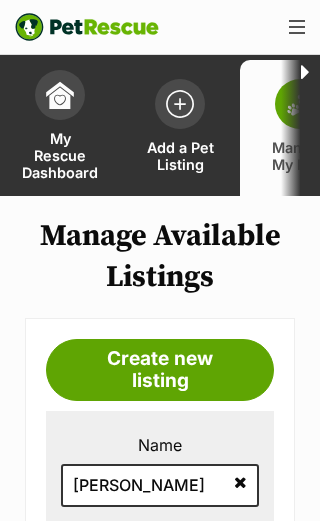 scroll, scrollTop: 1028, scrollLeft: 0, axis: vertical 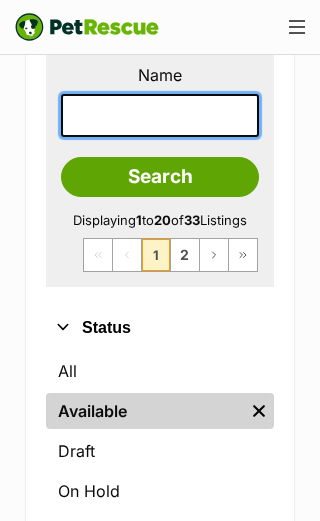 click at bounding box center (160, 115) 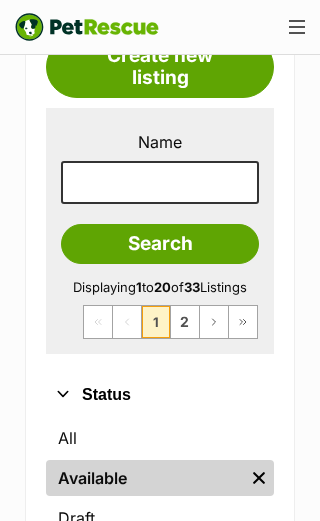 scroll, scrollTop: 307, scrollLeft: 0, axis: vertical 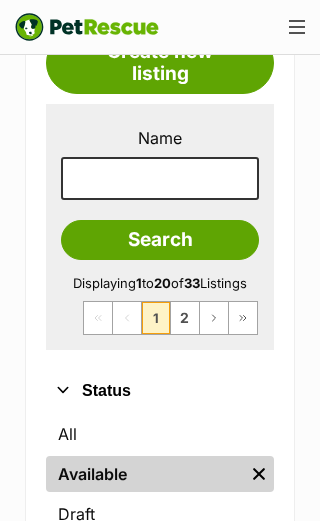 click on "2" at bounding box center [185, 318] 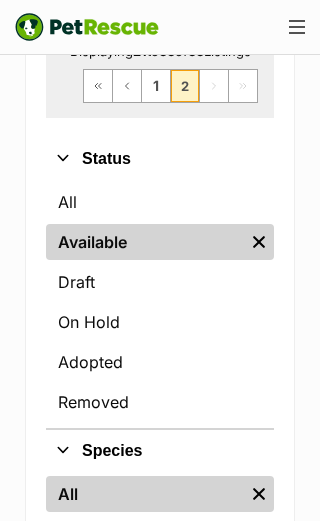 scroll, scrollTop: 859, scrollLeft: 0, axis: vertical 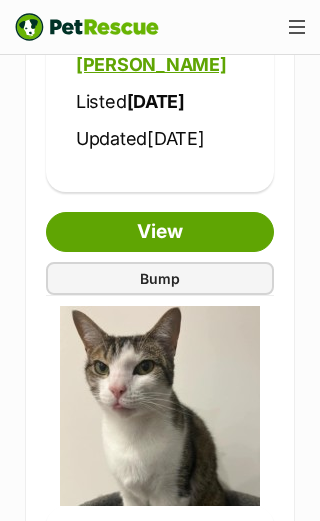 click on "Bump" at bounding box center (160, 278) 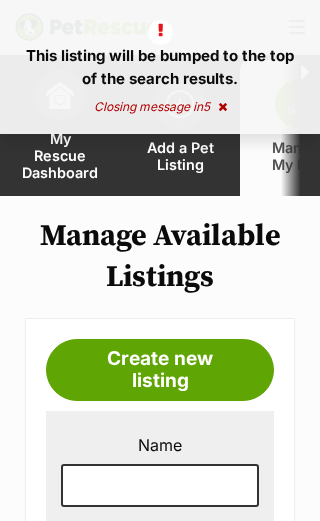 scroll, scrollTop: 255, scrollLeft: 0, axis: vertical 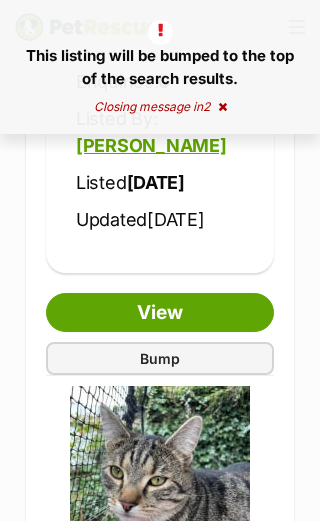 click on "Bump" at bounding box center (160, 358) 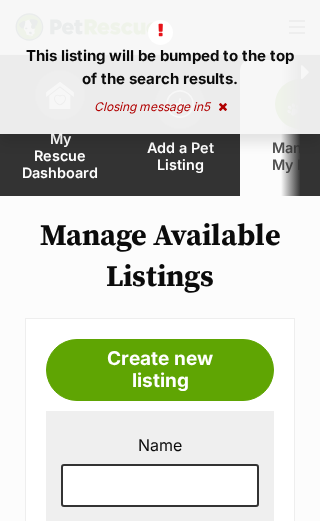 scroll, scrollTop: 33, scrollLeft: 0, axis: vertical 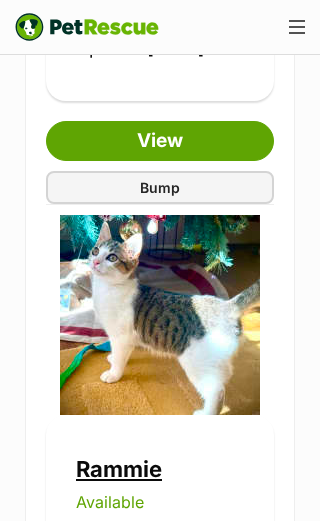 click on "Bump" at bounding box center (160, 187) 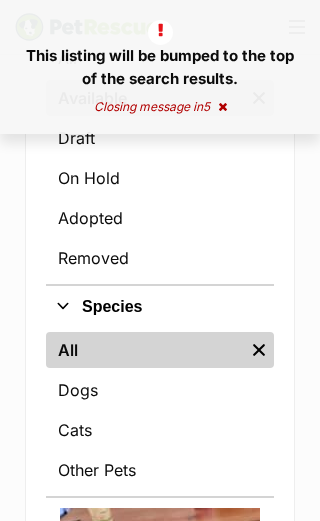 scroll, scrollTop: 0, scrollLeft: 0, axis: both 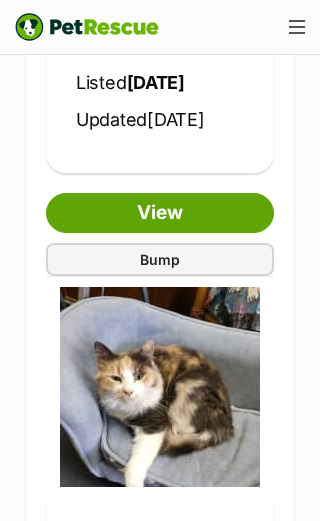 click on "Bump" at bounding box center (160, 259) 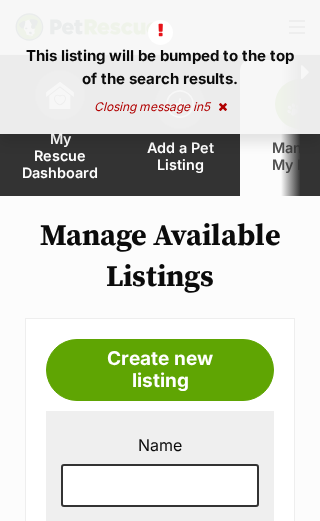 scroll, scrollTop: 568, scrollLeft: 0, axis: vertical 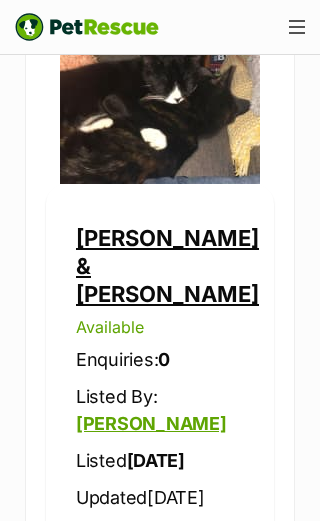click on "Bump" at bounding box center [160, -44] 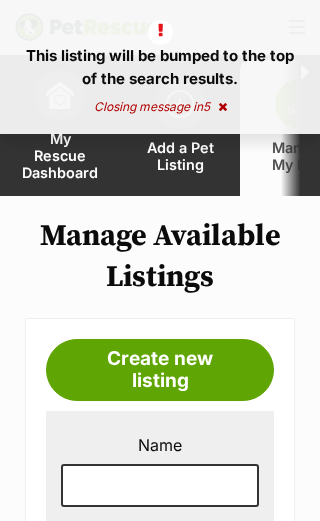 scroll, scrollTop: 0, scrollLeft: 0, axis: both 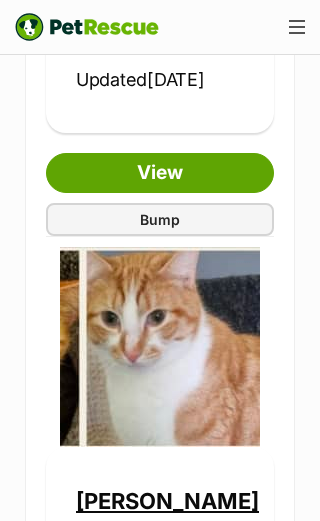 click on "Bump" at bounding box center [160, 219] 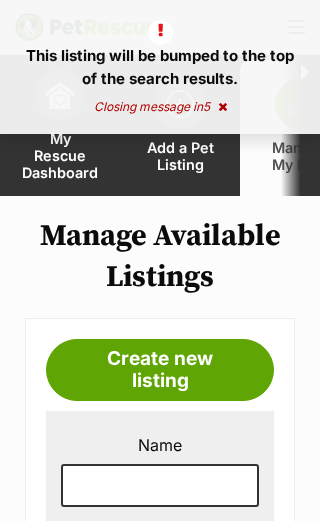 scroll, scrollTop: 470, scrollLeft: 0, axis: vertical 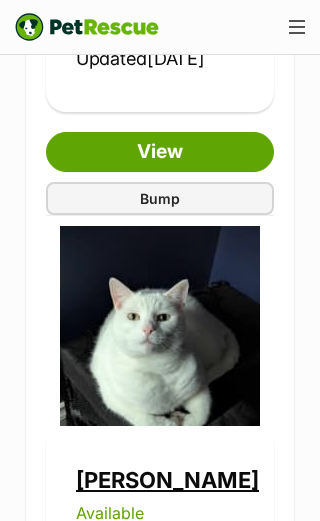 click on "Bump" at bounding box center (160, 198) 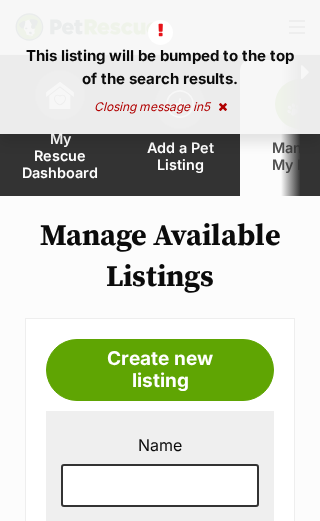 scroll, scrollTop: 443, scrollLeft: 0, axis: vertical 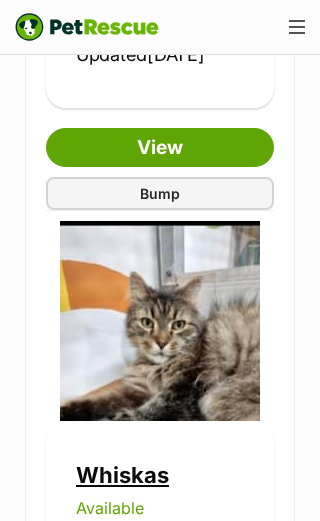 click on "Bump" at bounding box center [160, 193] 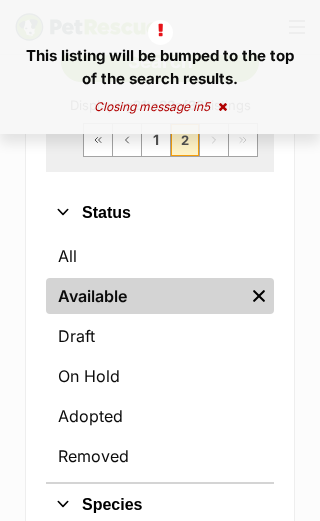 scroll, scrollTop: 0, scrollLeft: 0, axis: both 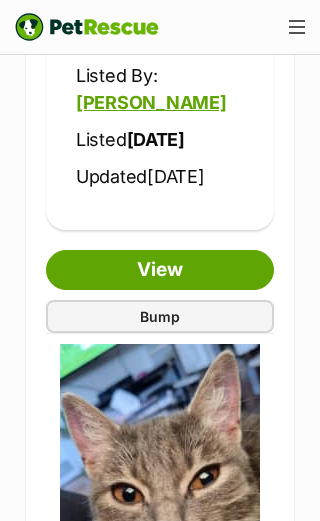 click on "Bump" at bounding box center (160, 316) 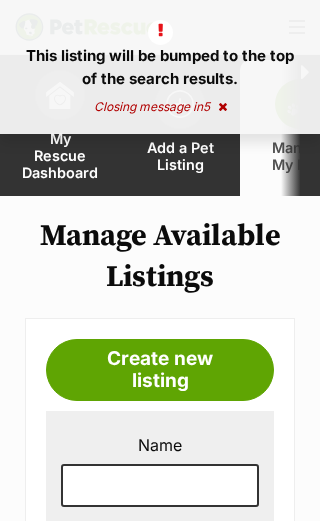 scroll, scrollTop: 33, scrollLeft: 0, axis: vertical 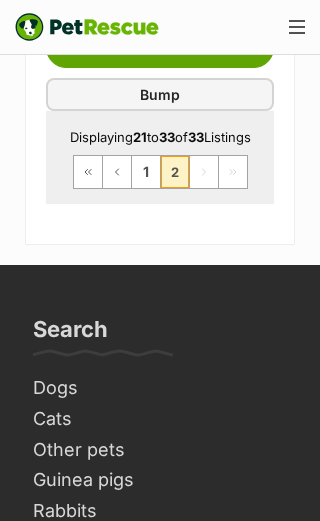 click on "Bump" at bounding box center [160, 94] 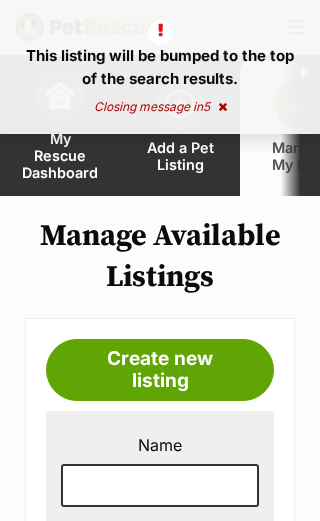 scroll, scrollTop: 0, scrollLeft: 0, axis: both 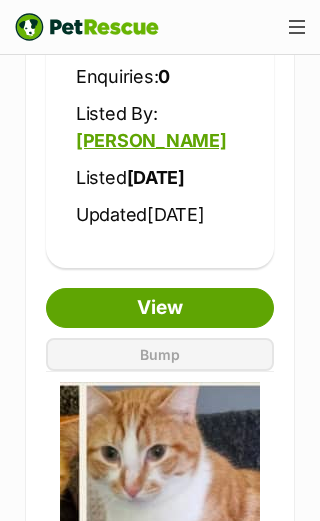 click on "View" at bounding box center [160, 308] 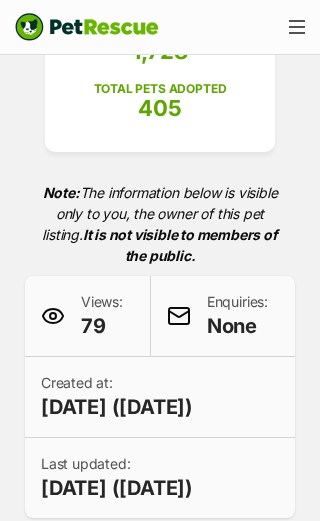 scroll, scrollTop: 0, scrollLeft: 0, axis: both 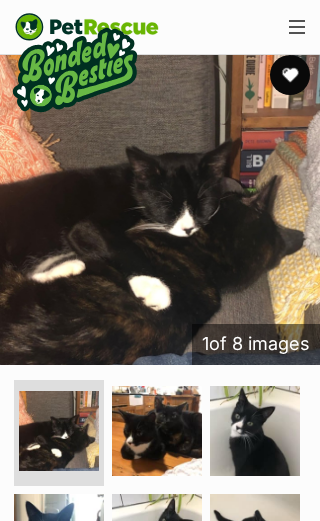 click at bounding box center [157, 539] 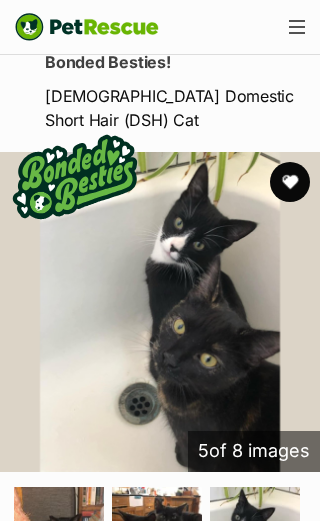 scroll, scrollTop: 0, scrollLeft: 0, axis: both 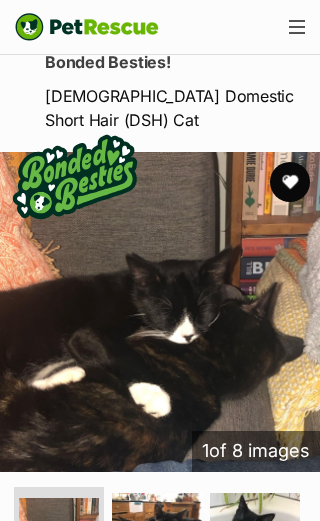 click at bounding box center (157, 646) 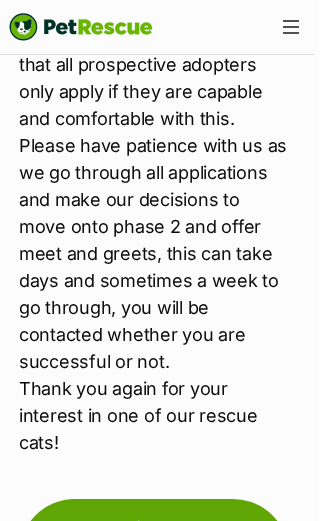 scroll, scrollTop: 7179, scrollLeft: 5, axis: both 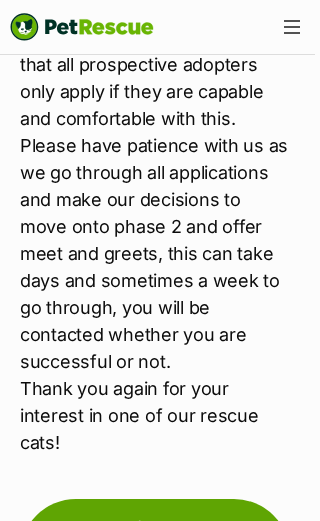 click on "Print an adoption poster" at bounding box center (155, 912) 